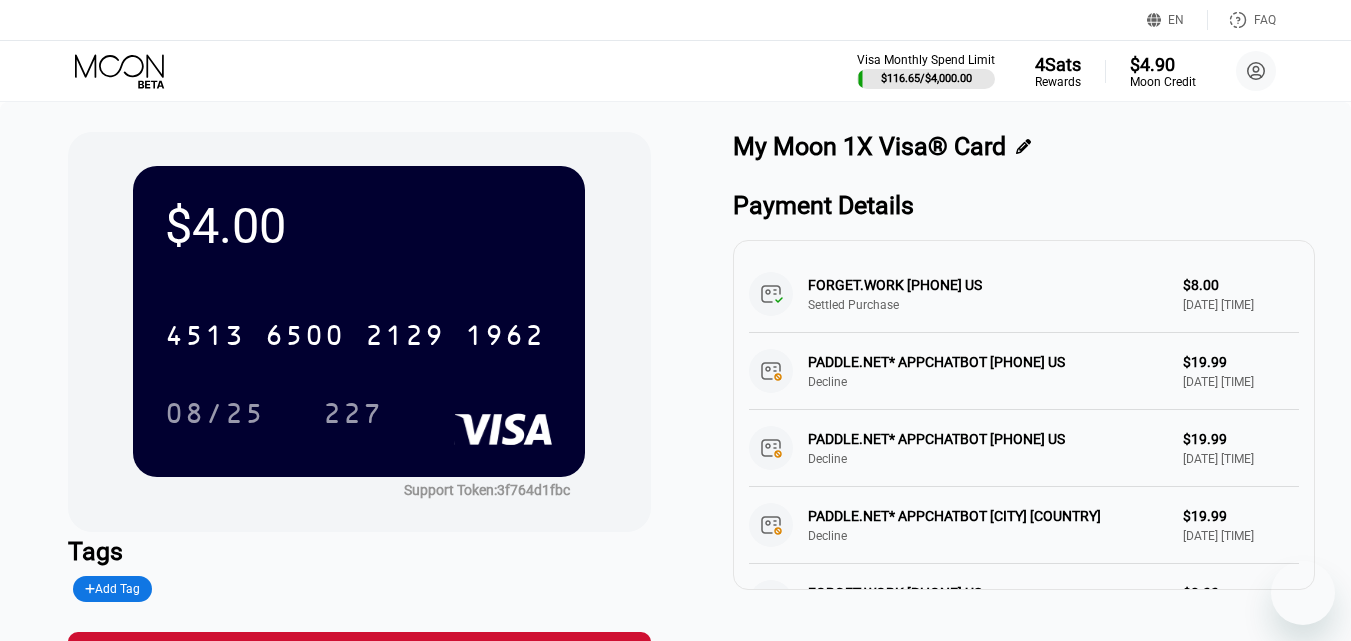 scroll, scrollTop: 0, scrollLeft: 0, axis: both 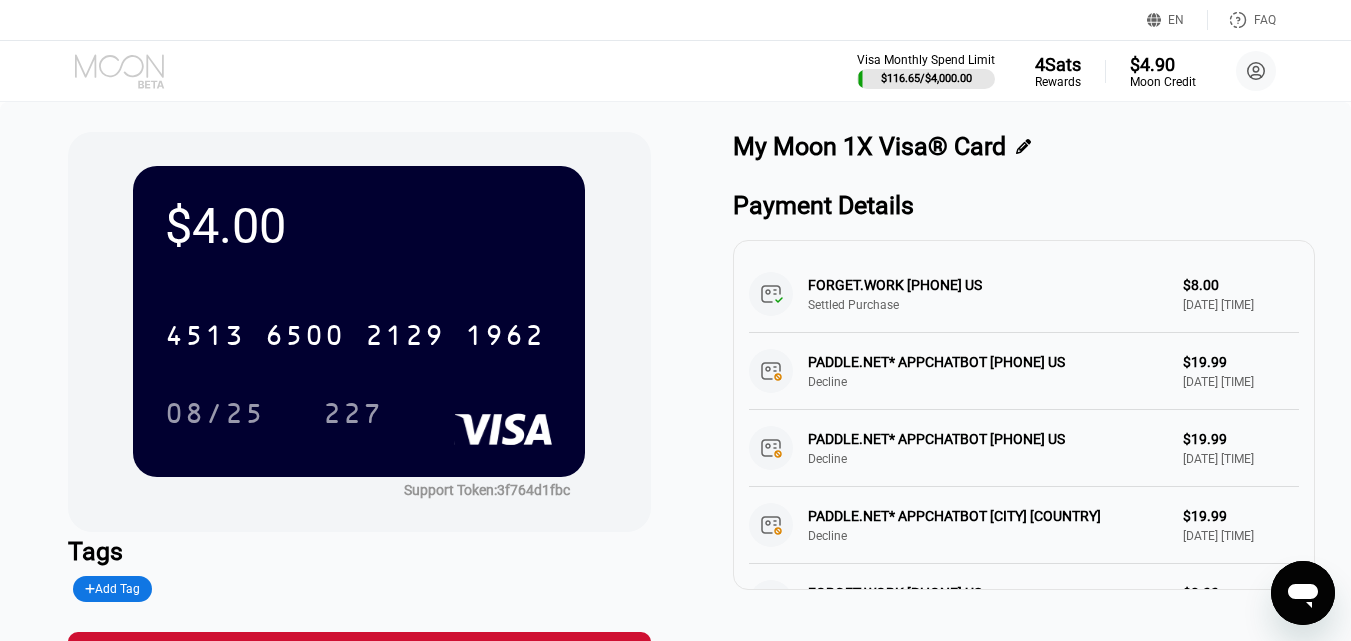 click 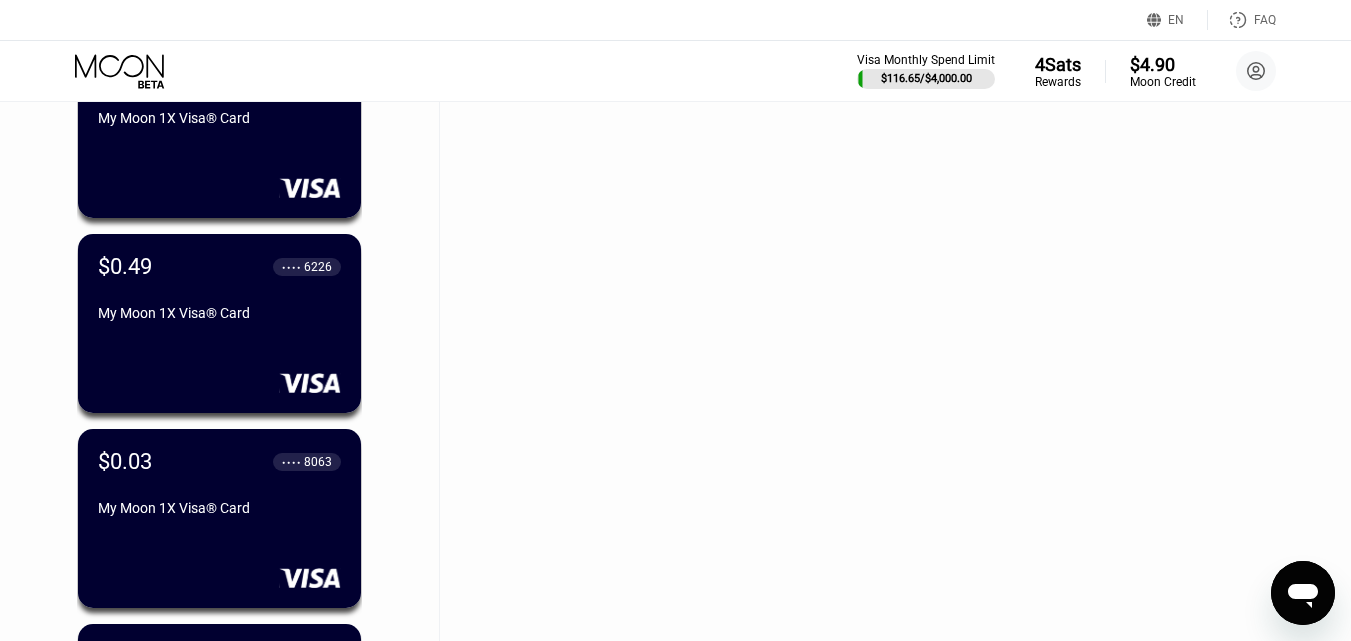scroll, scrollTop: 59040, scrollLeft: 0, axis: vertical 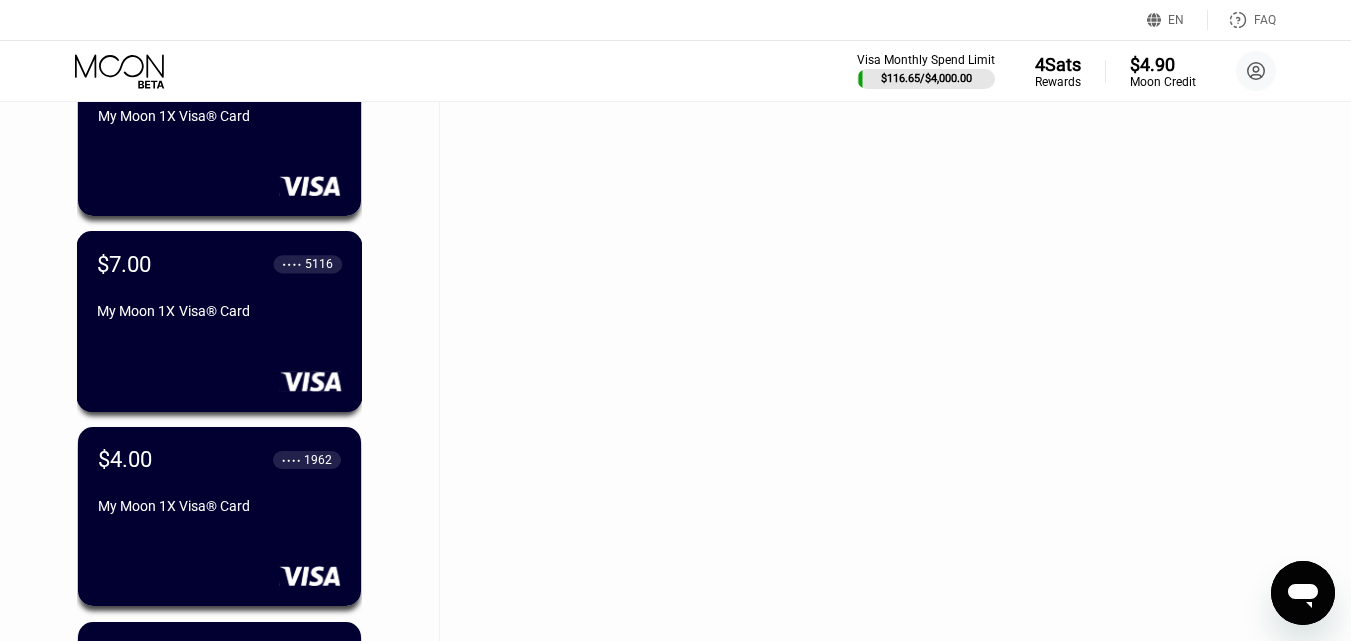 click on "My Moon 1X Visa® Card" at bounding box center [219, 311] 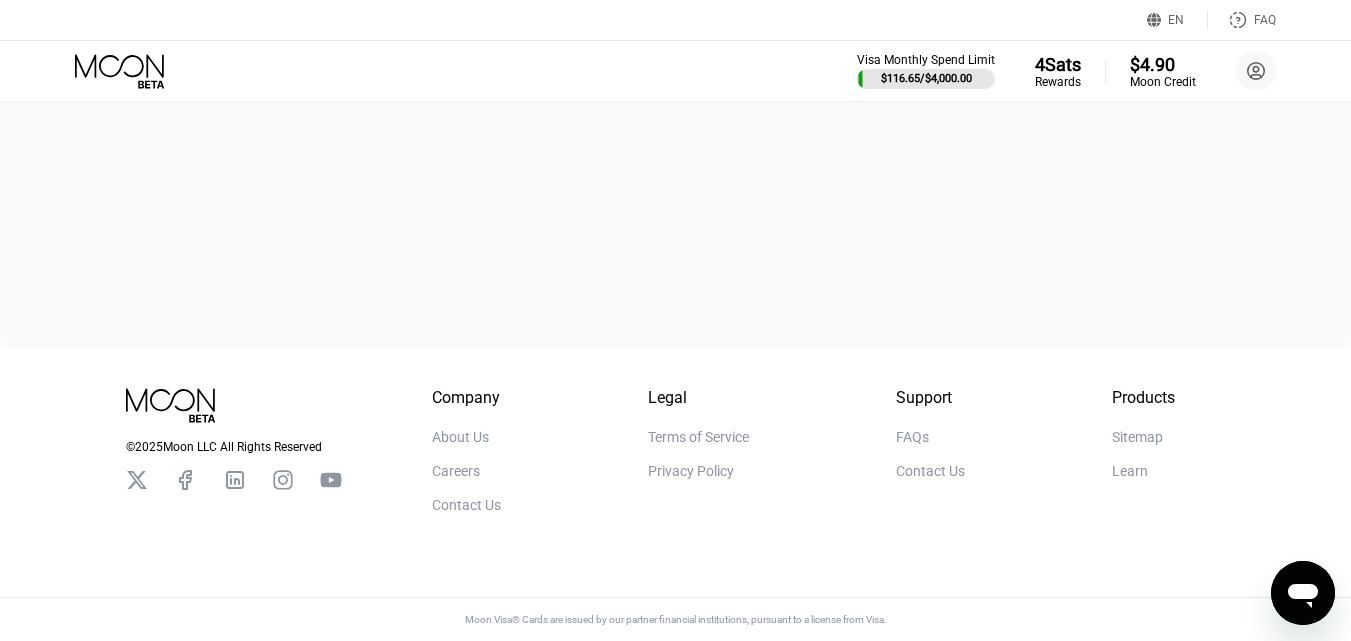 scroll, scrollTop: 0, scrollLeft: 0, axis: both 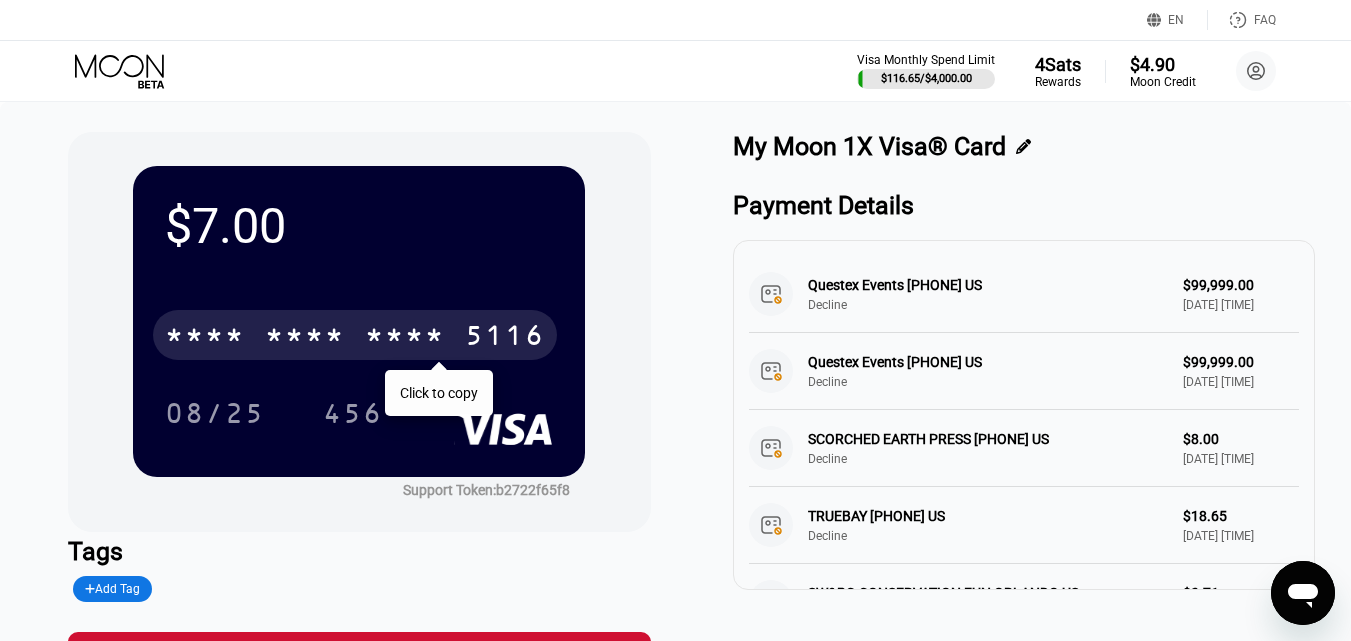 click on "* * * *" at bounding box center [205, 338] 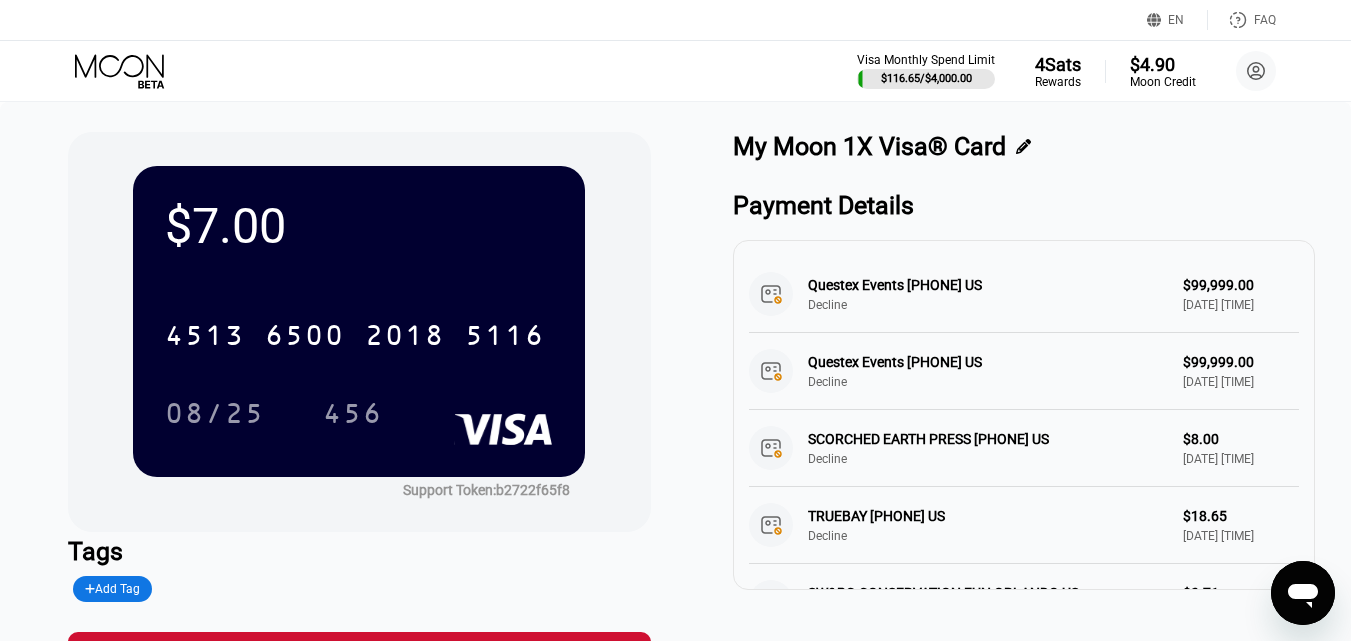 click 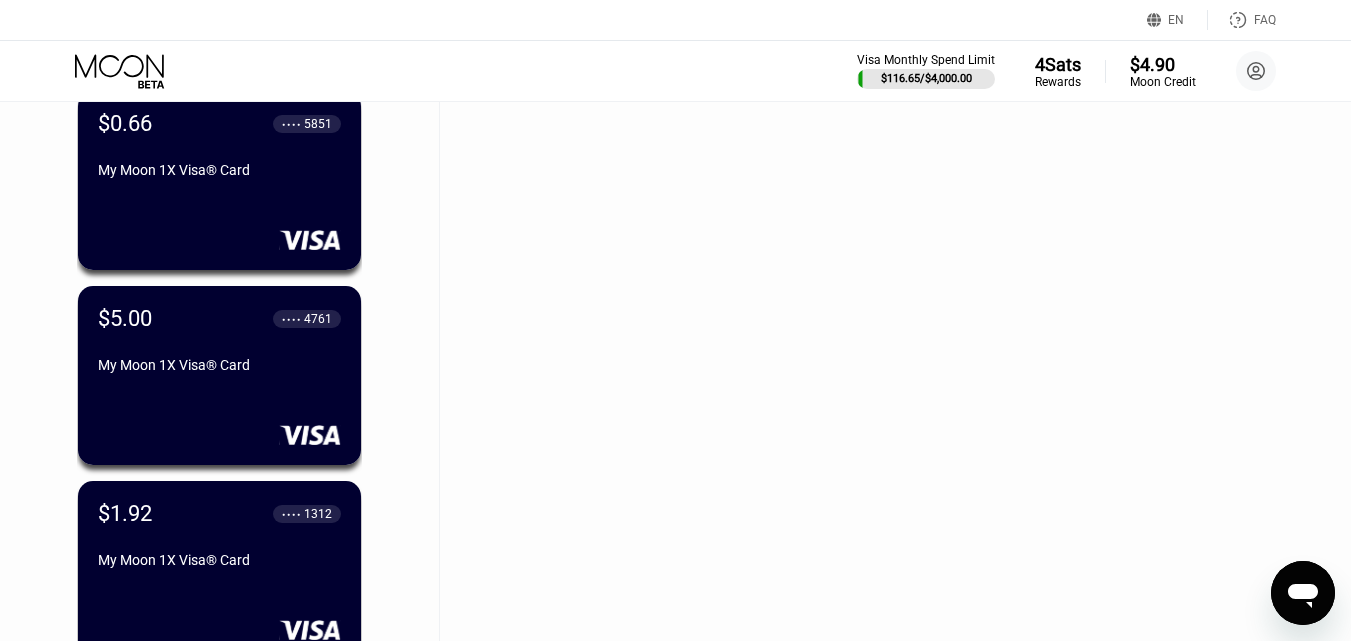 scroll, scrollTop: 48720, scrollLeft: 0, axis: vertical 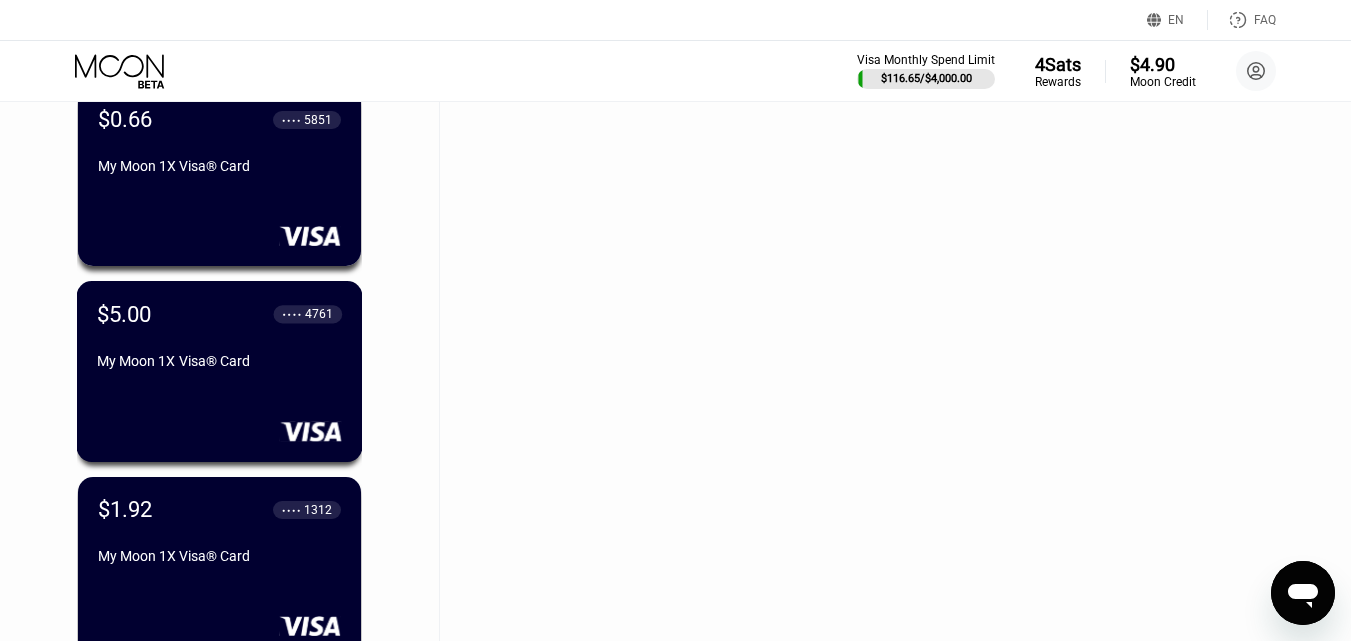 click on "$5.00 ● ● ● ● 4761 My Moon 1X Visa® Card" at bounding box center [219, 339] 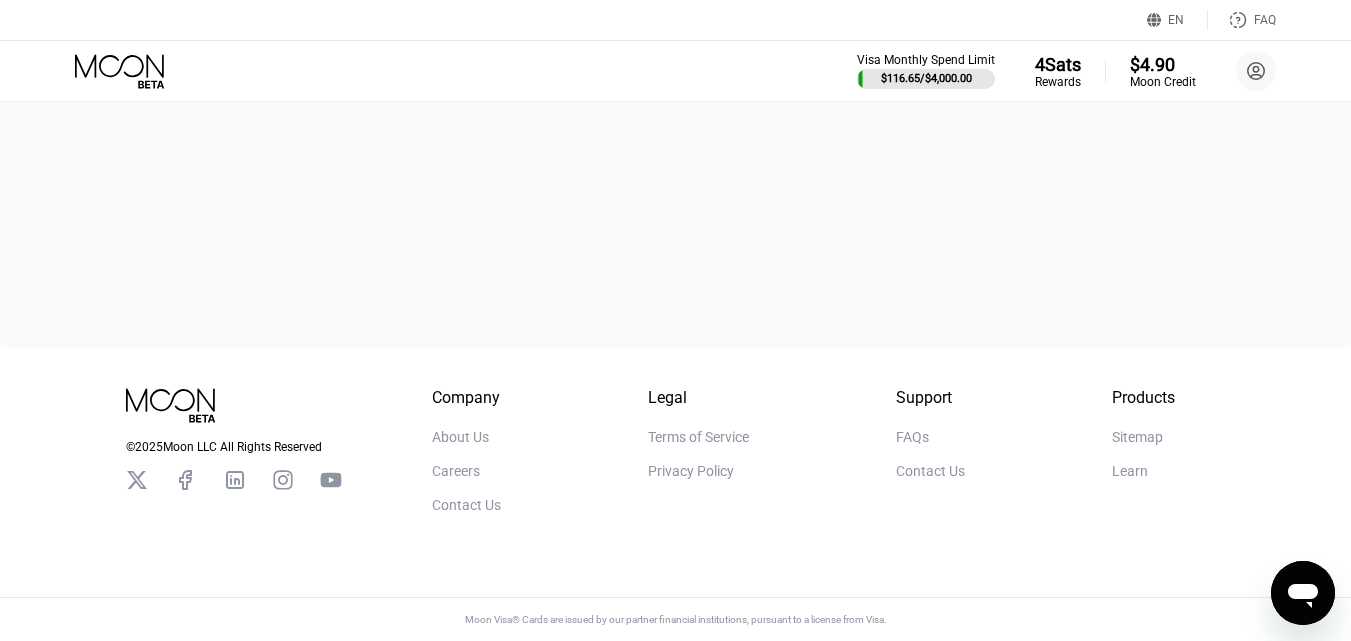 scroll, scrollTop: 0, scrollLeft: 0, axis: both 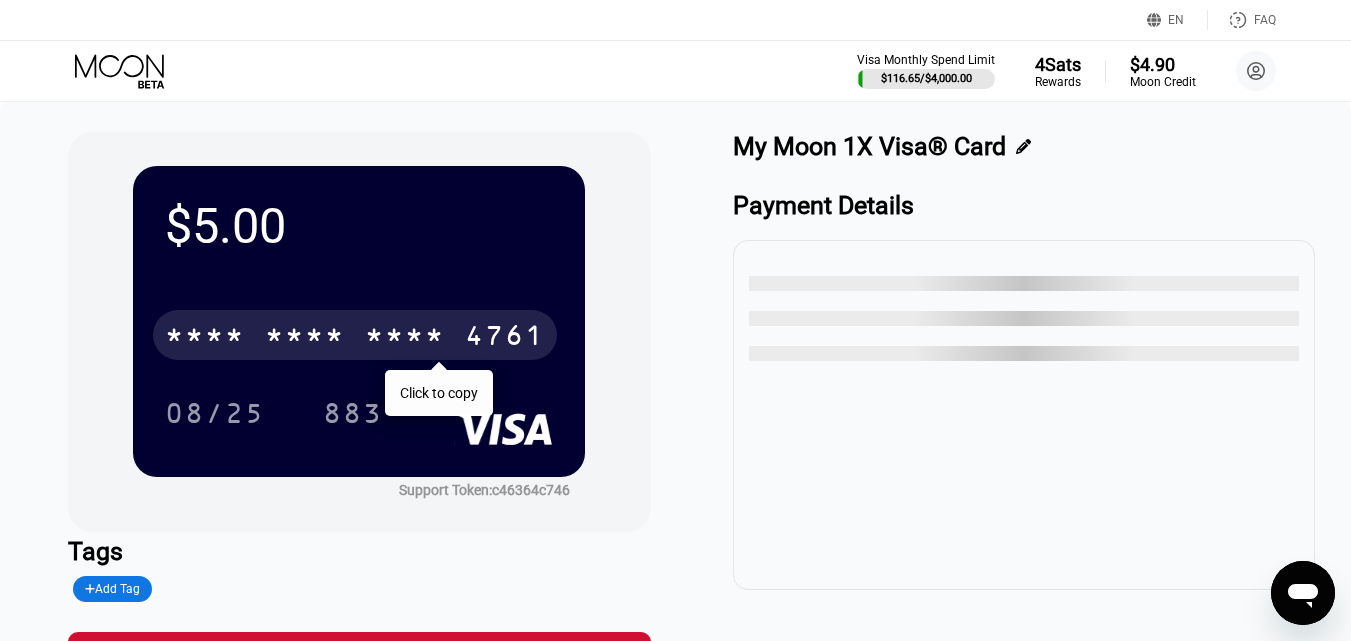click on "* * * * * * * * * * * * 4761" at bounding box center [355, 335] 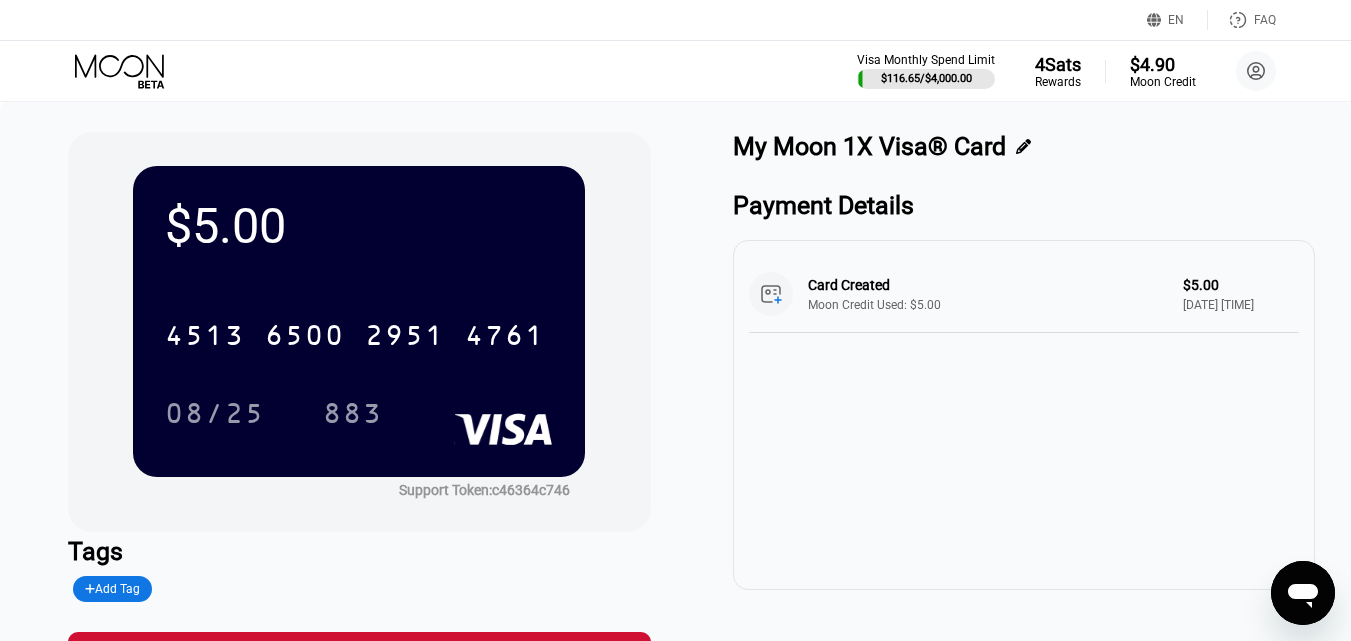 click 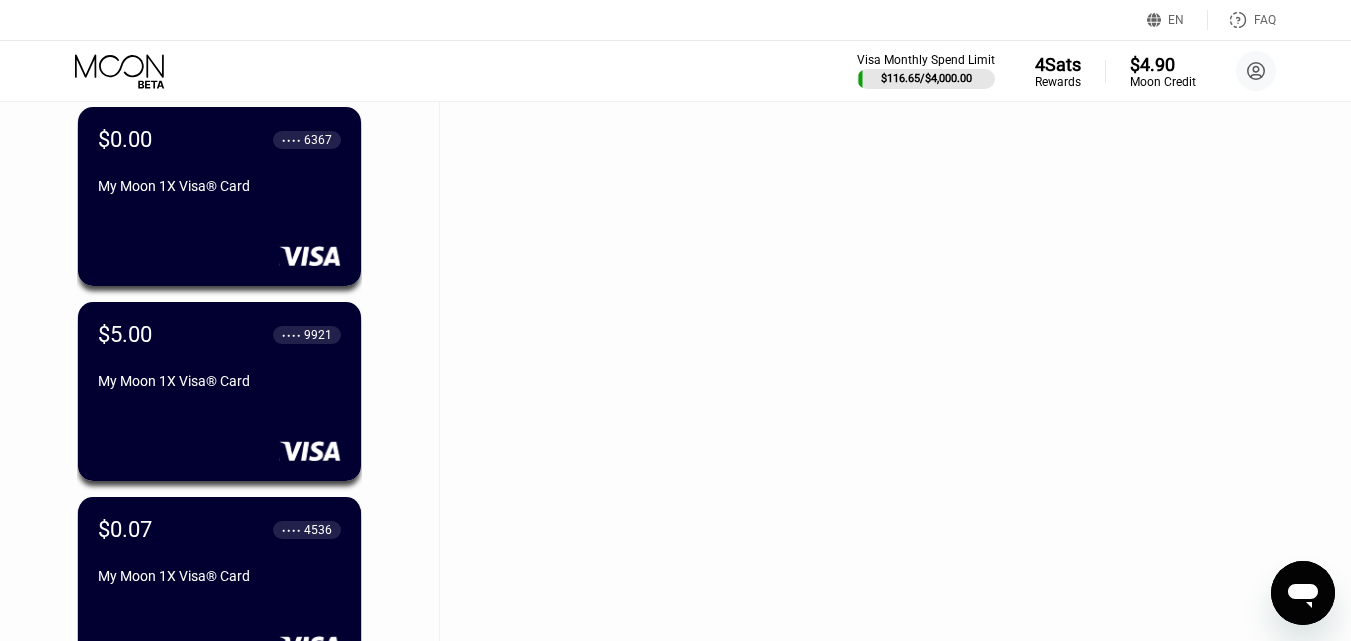 scroll, scrollTop: 48122, scrollLeft: 0, axis: vertical 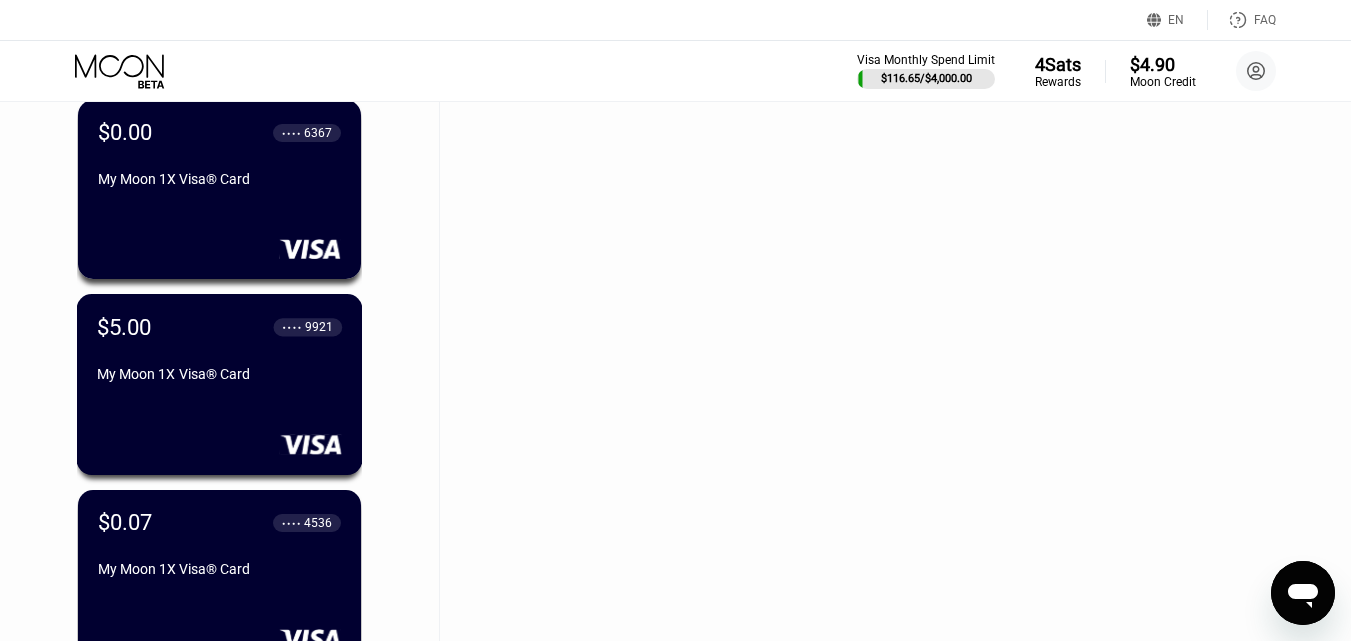 click on "My Moon 1X Visa® Card" at bounding box center [219, 374] 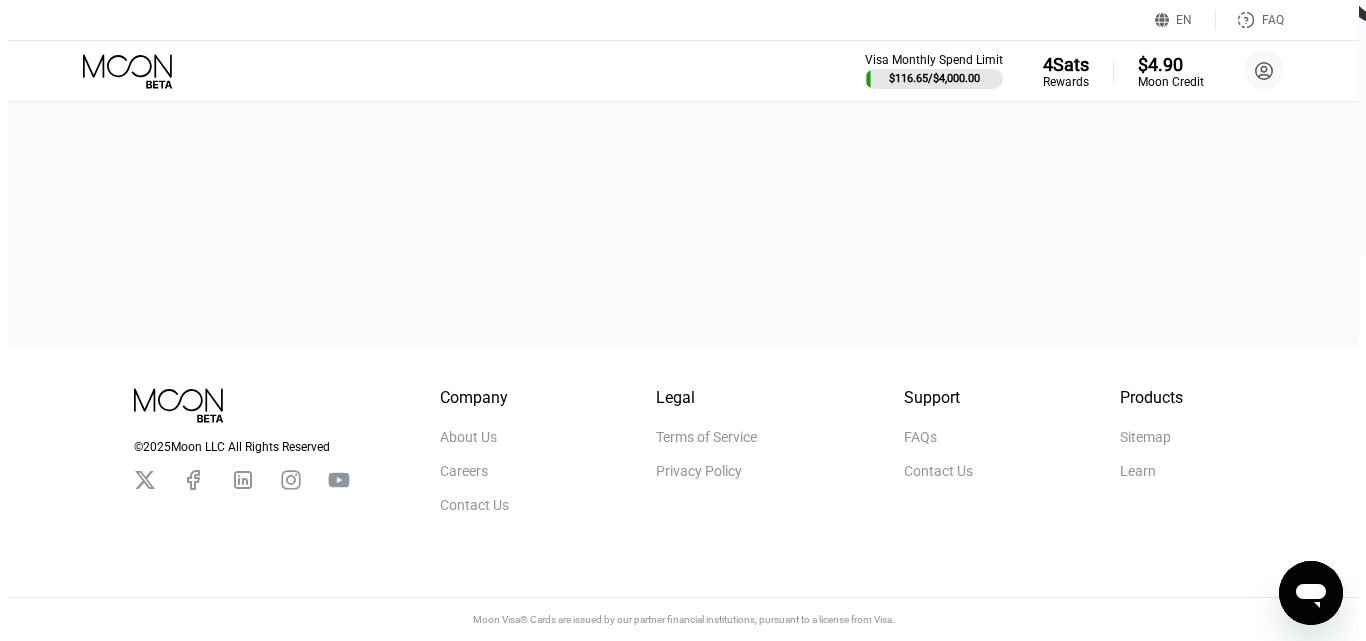 scroll, scrollTop: 0, scrollLeft: 0, axis: both 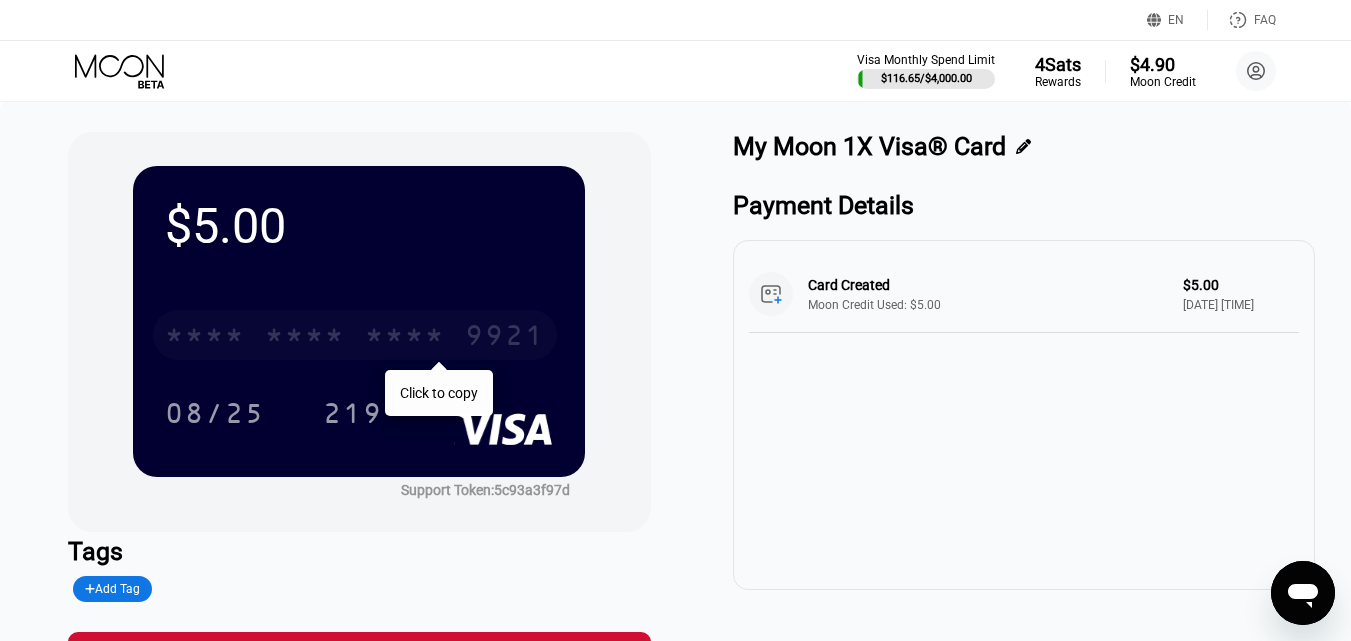 click on "* * * *" at bounding box center (405, 338) 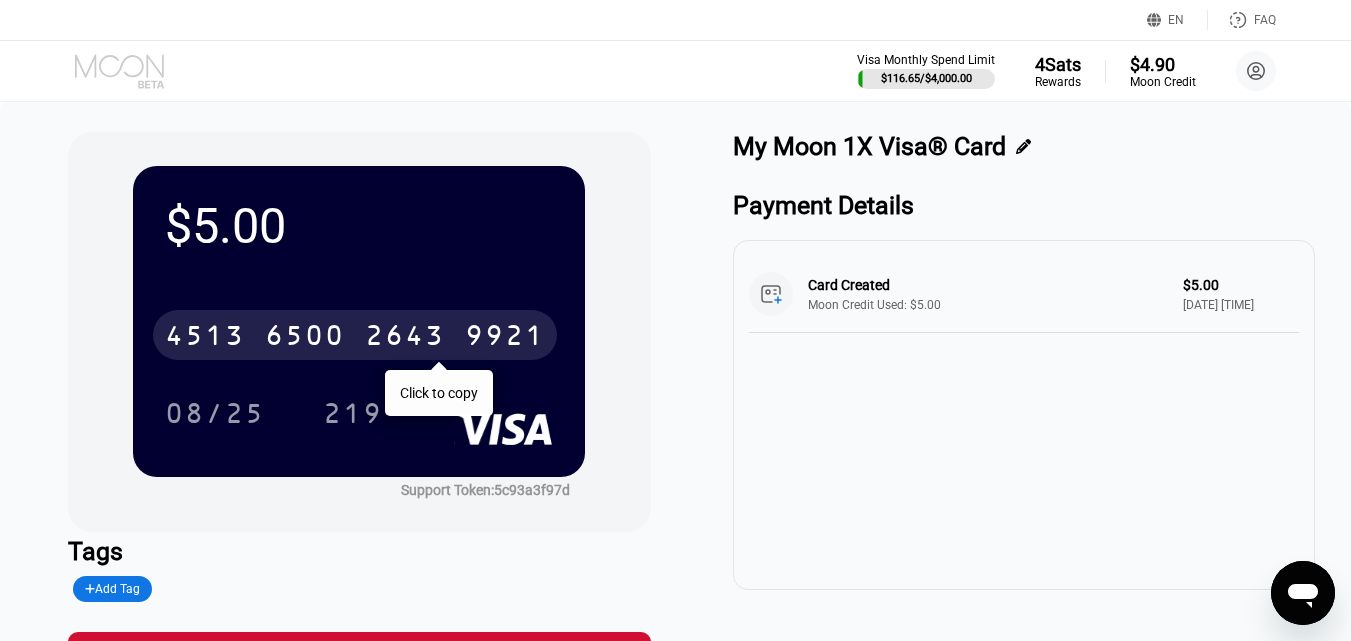 click 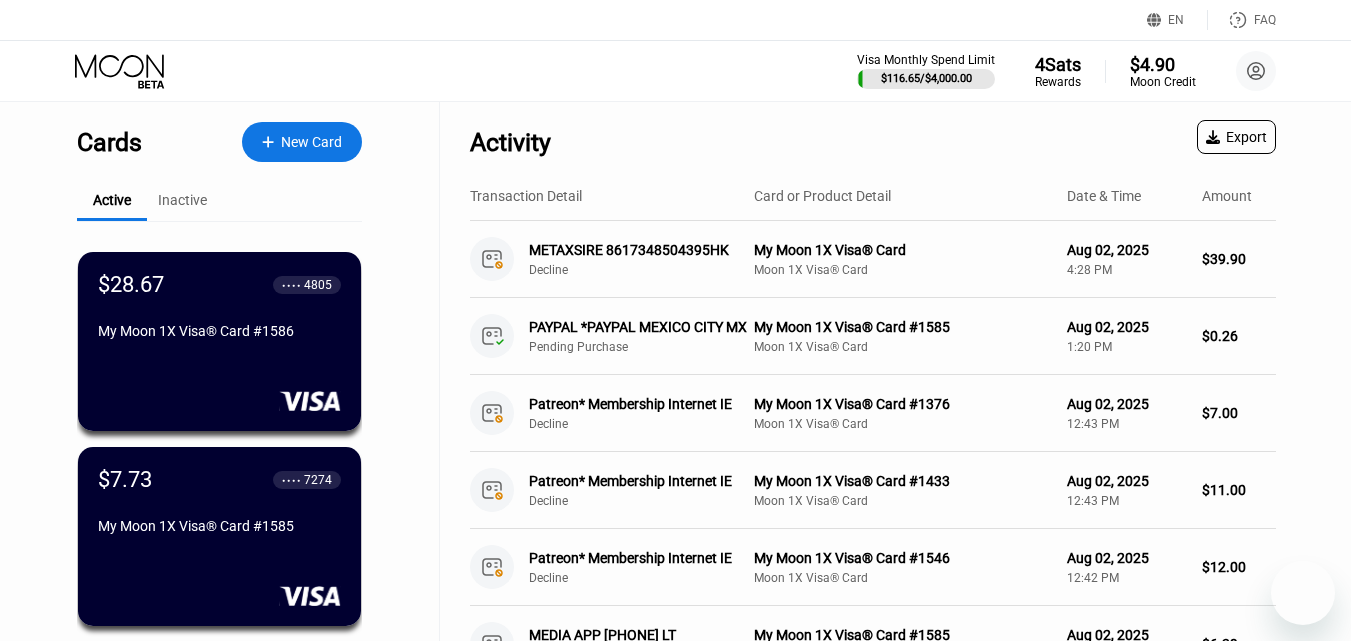 scroll, scrollTop: 42037, scrollLeft: 0, axis: vertical 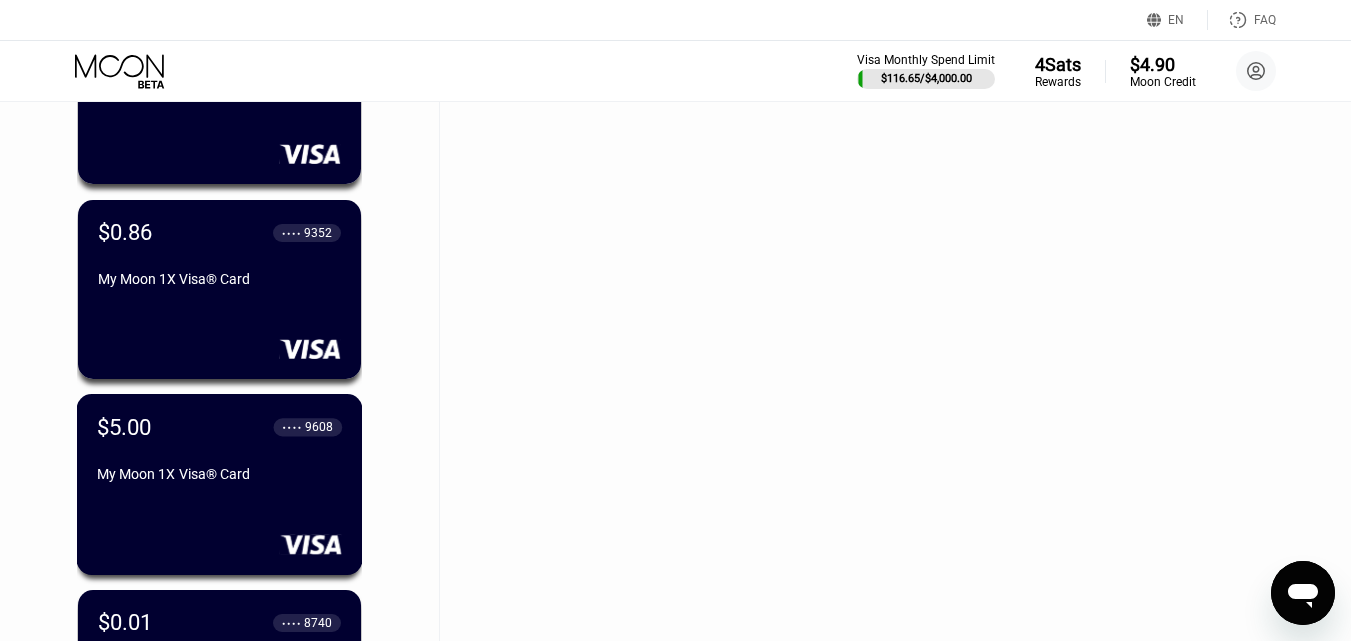 click on "$5.00 ● ● ● ● [LAST_FOUR] My Moon 1X Visa® Card" at bounding box center [219, 452] 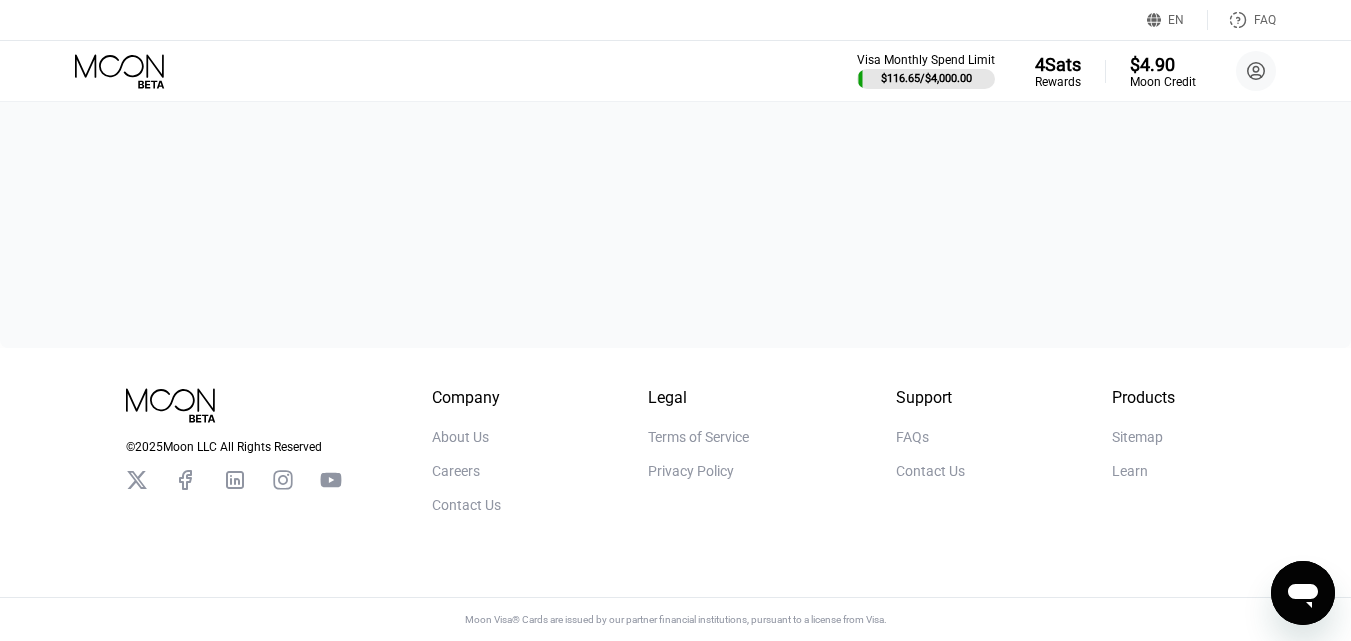 scroll, scrollTop: 0, scrollLeft: 0, axis: both 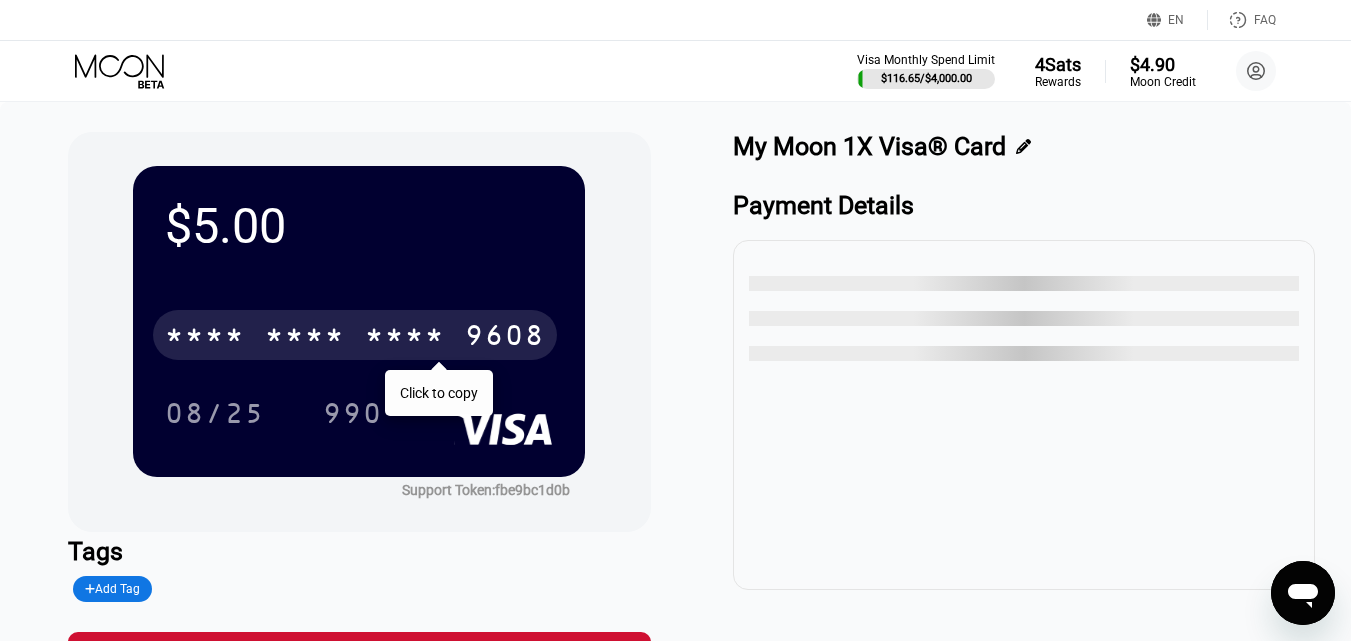 click on "* * * * * * * * * * * * 9608" at bounding box center [355, 335] 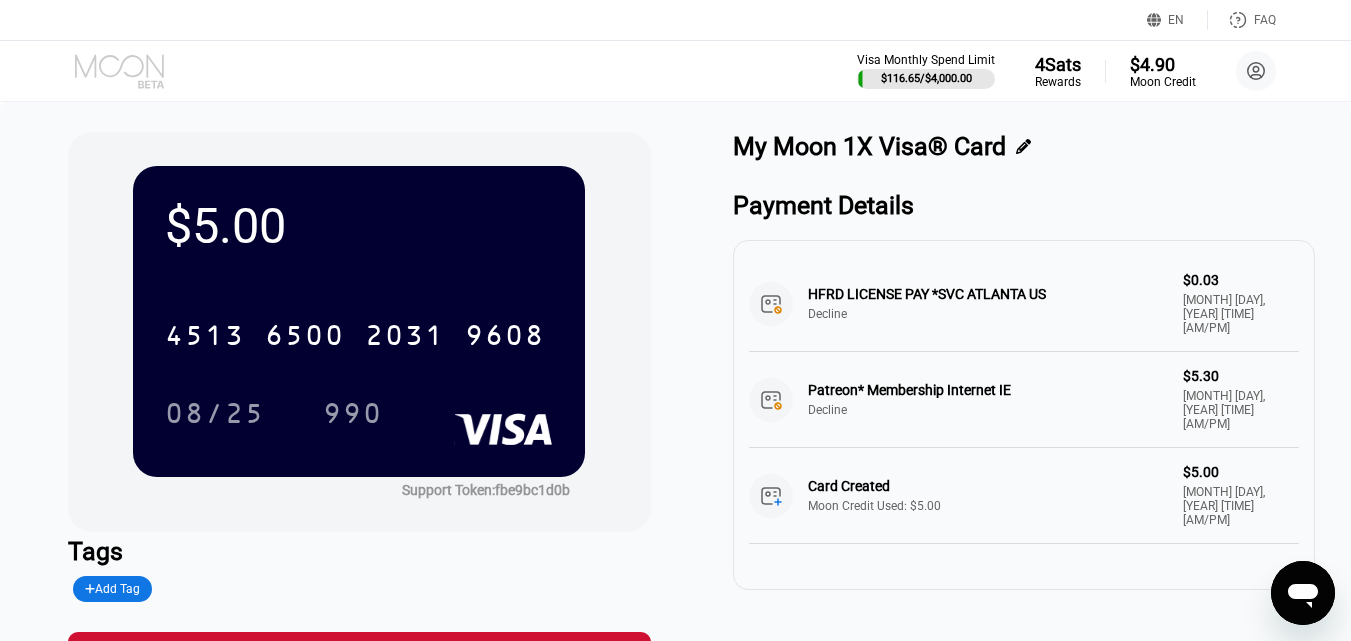 click 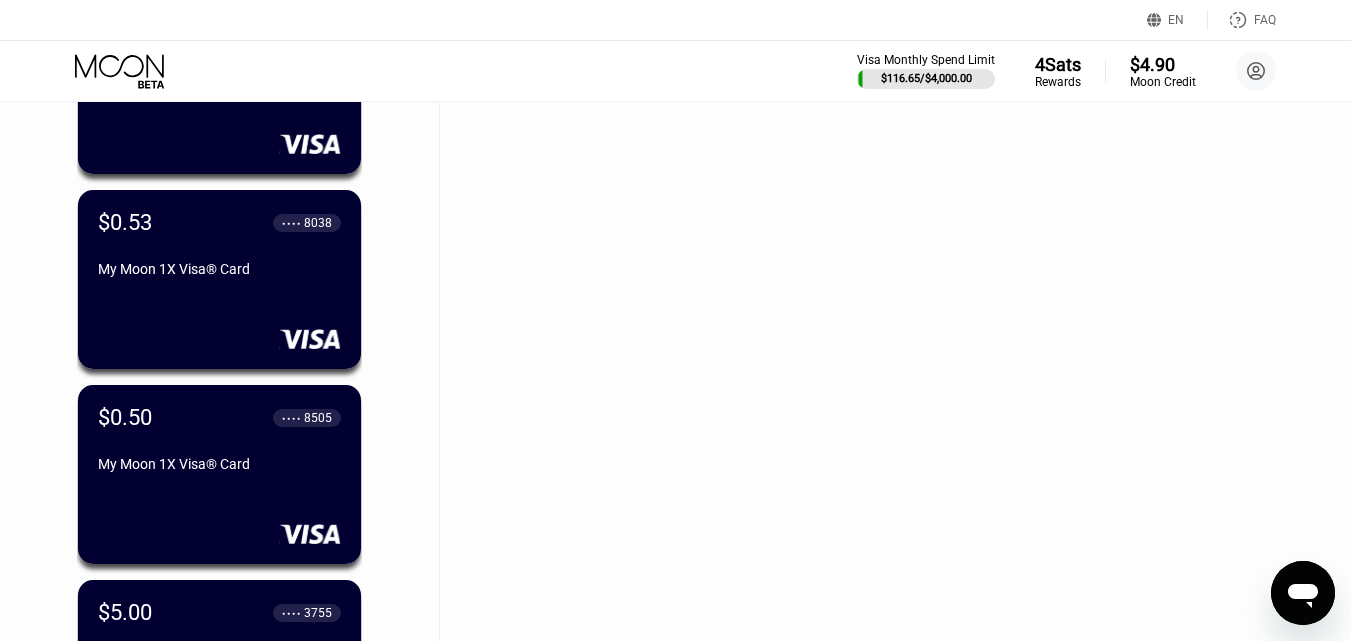 scroll, scrollTop: 46304, scrollLeft: 0, axis: vertical 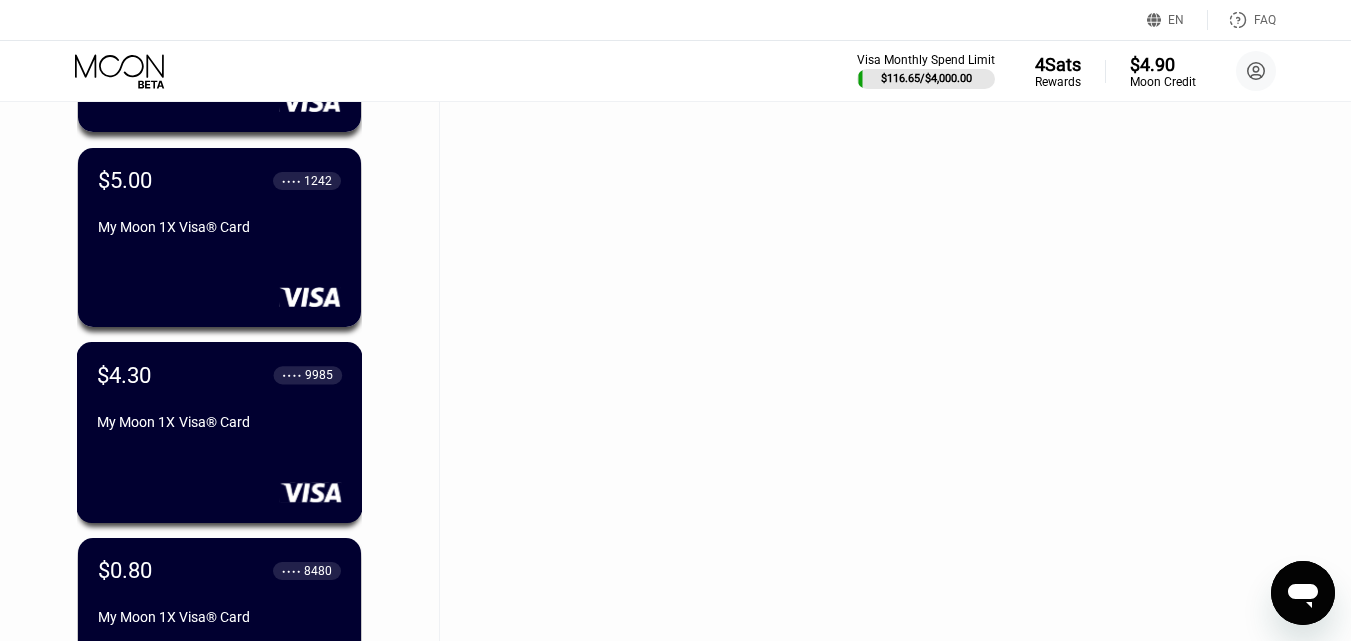 click on "$4.30 ● ● ● ● [LAST_FOUR] My Moon 1X Visa® Card" at bounding box center [219, 400] 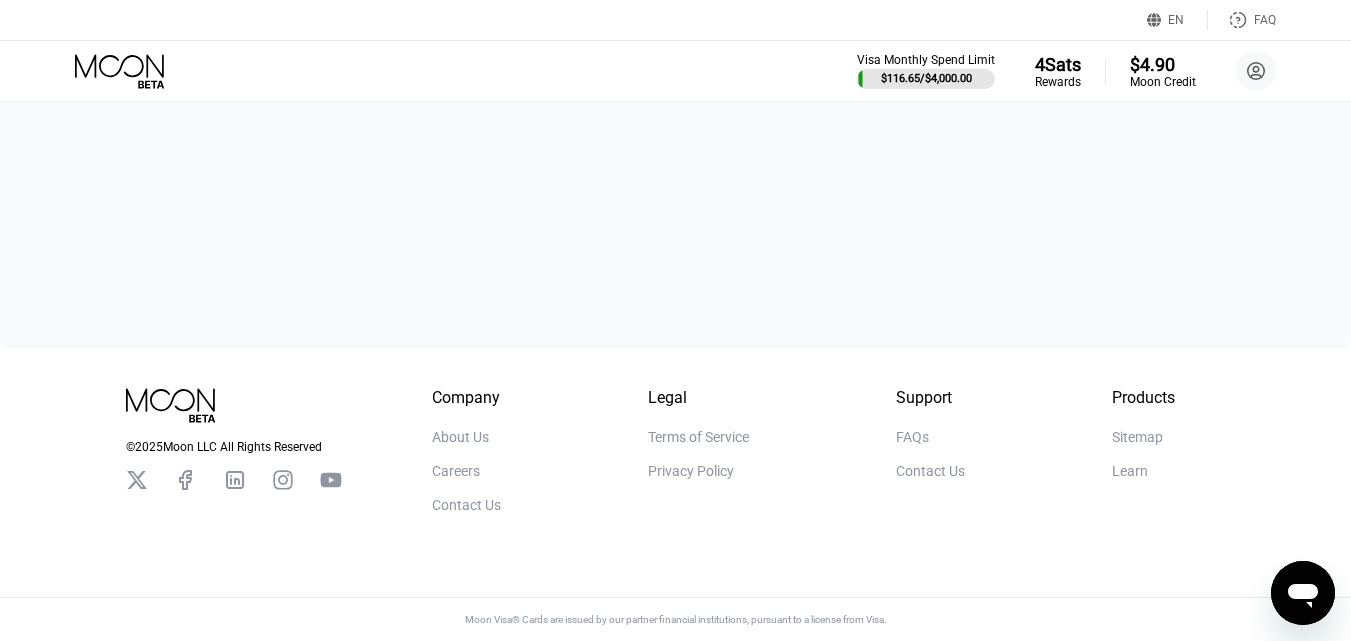 scroll, scrollTop: 0, scrollLeft: 0, axis: both 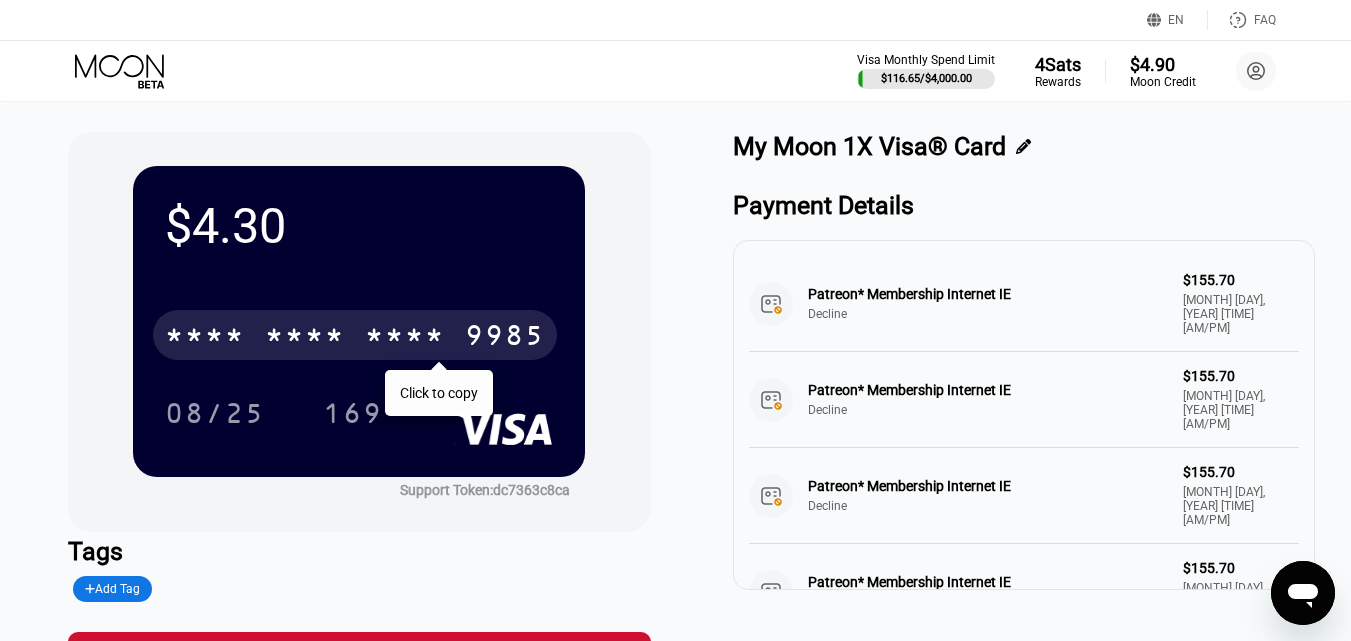 click on "* * * *" at bounding box center [305, 338] 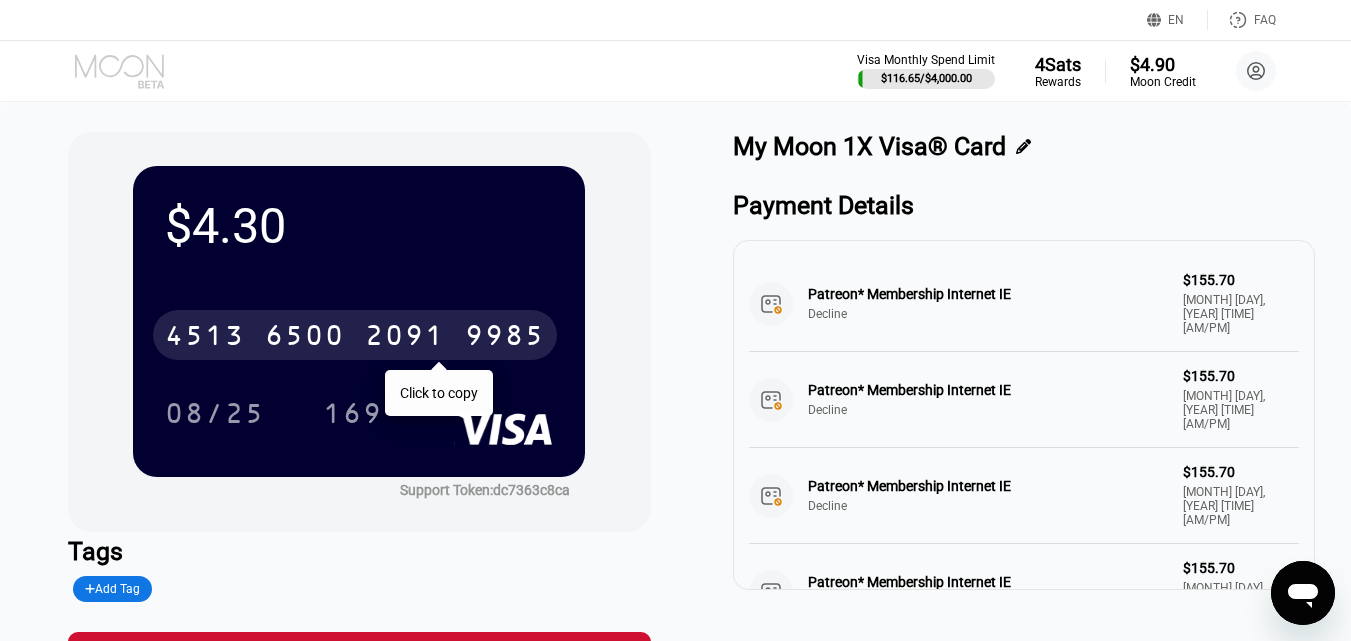 click 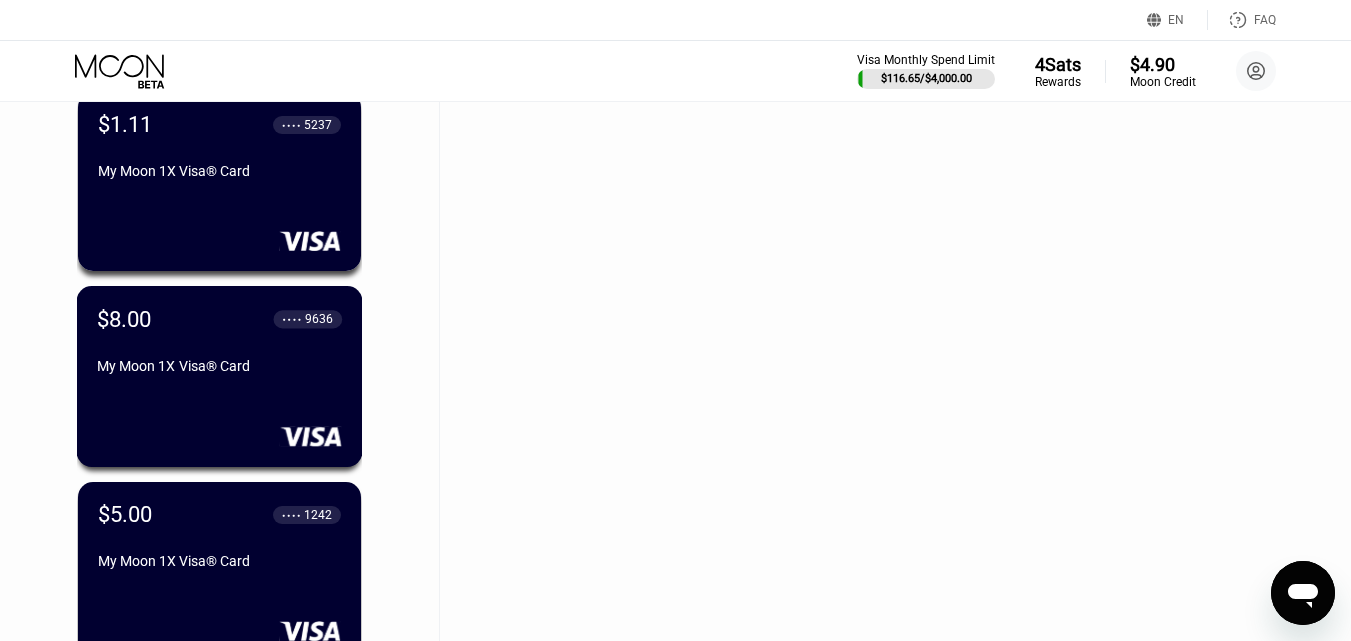 scroll, scrollTop: 46670, scrollLeft: 0, axis: vertical 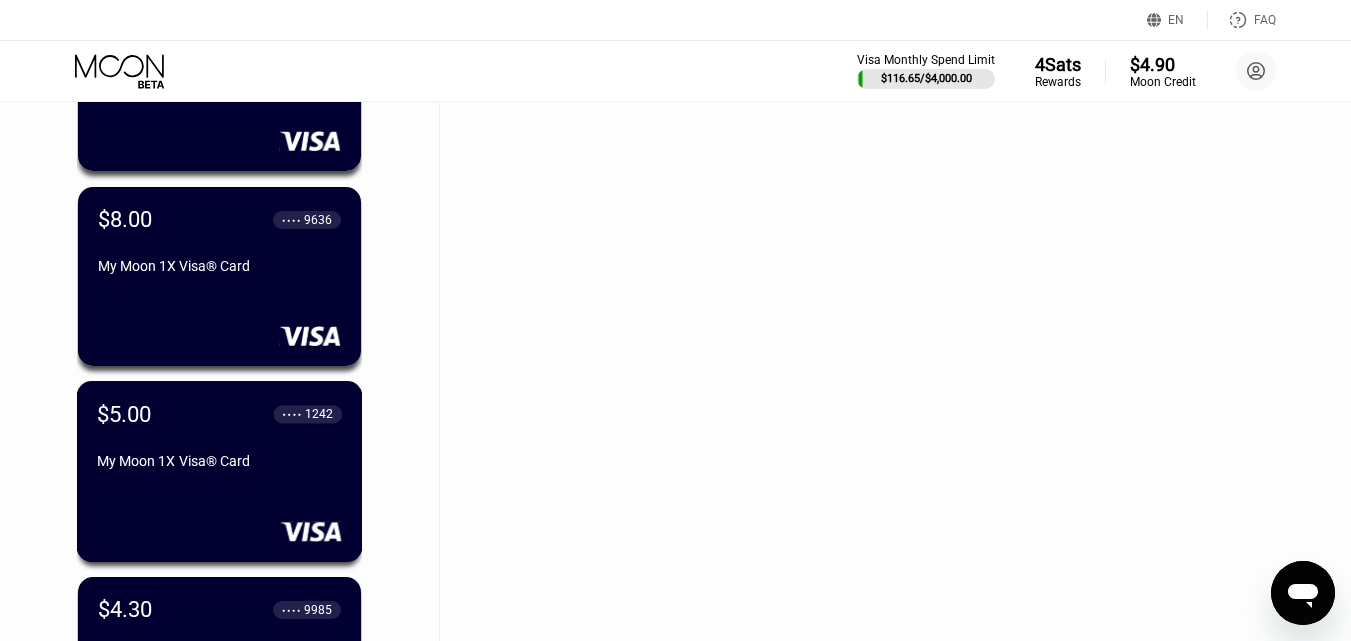 click on "My Moon 1X Visa® Card" at bounding box center [219, 461] 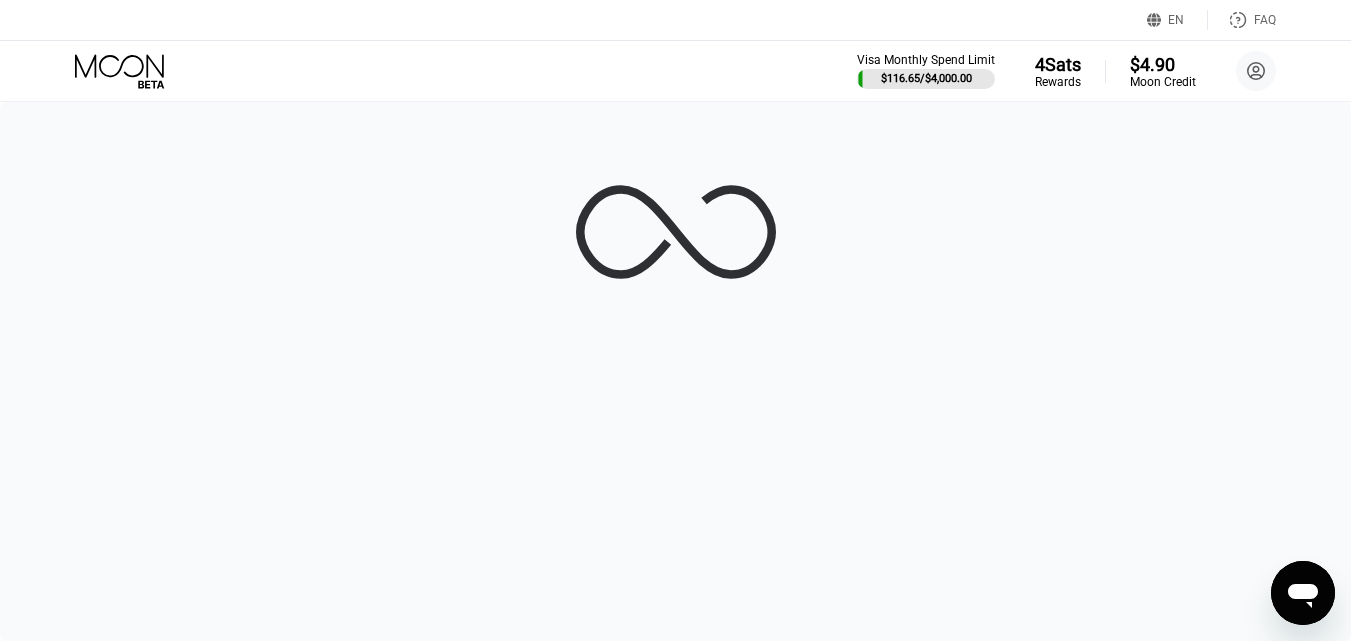 scroll, scrollTop: 0, scrollLeft: 0, axis: both 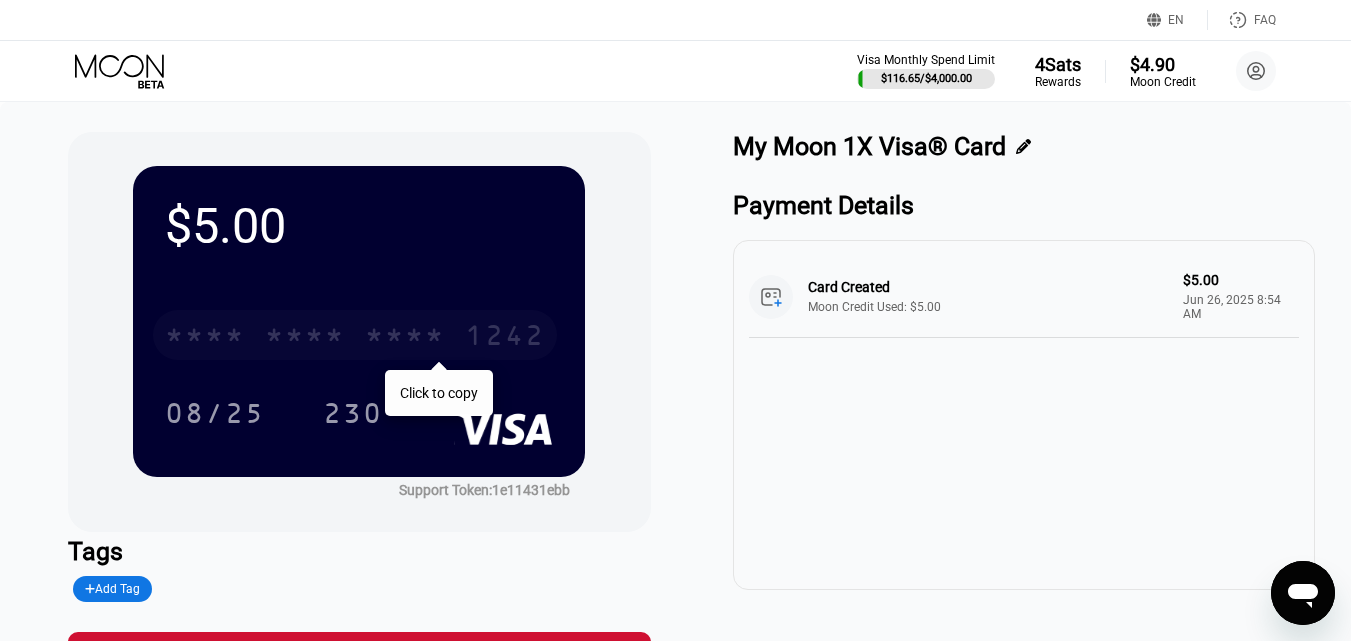 drag, startPoint x: 468, startPoint y: 338, endPoint x: 632, endPoint y: 188, distance: 222.2521 